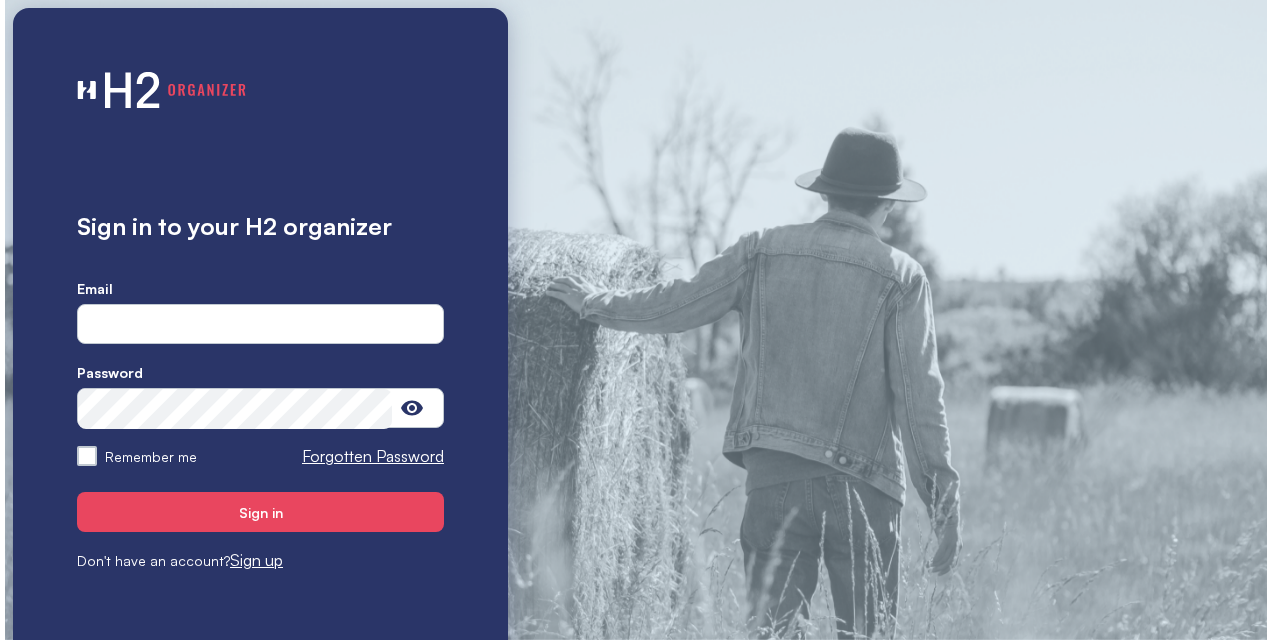 scroll, scrollTop: 0, scrollLeft: 0, axis: both 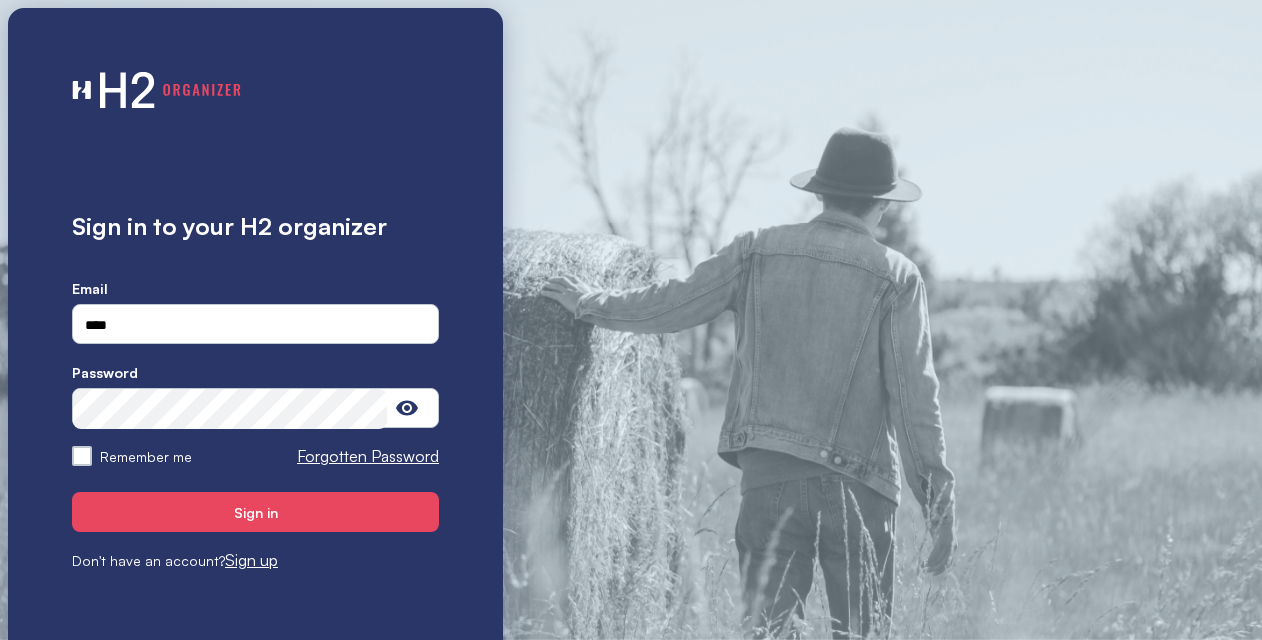 type on "**********" 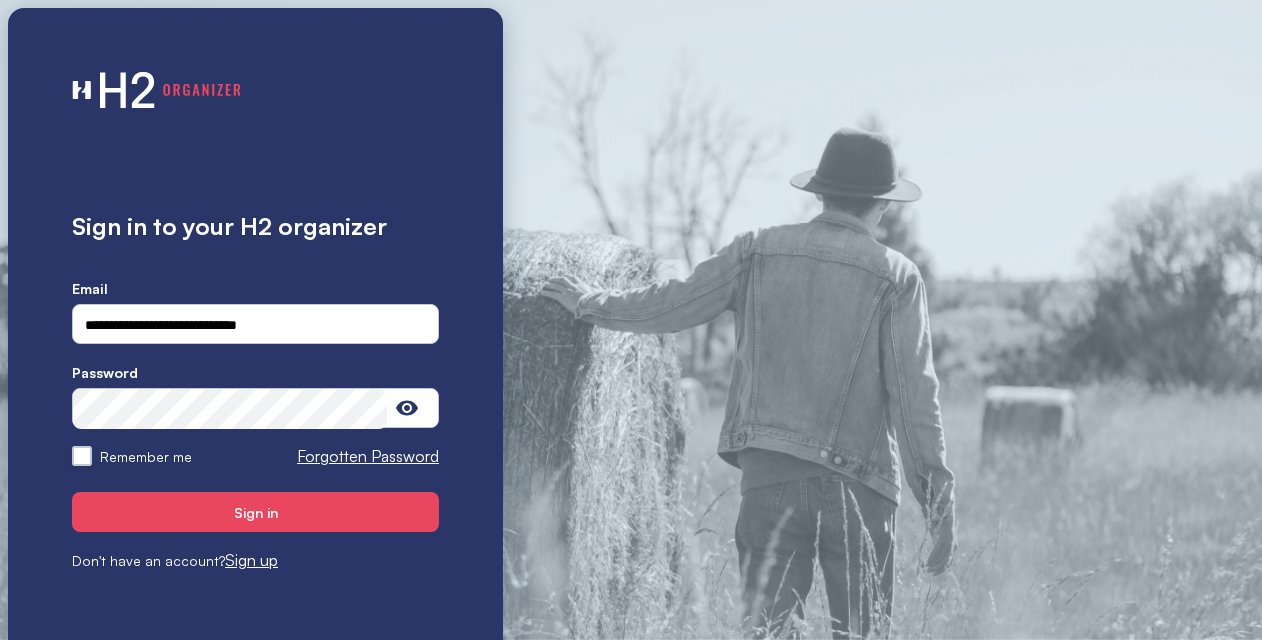 click on "Remember me" at bounding box center (82, 456) 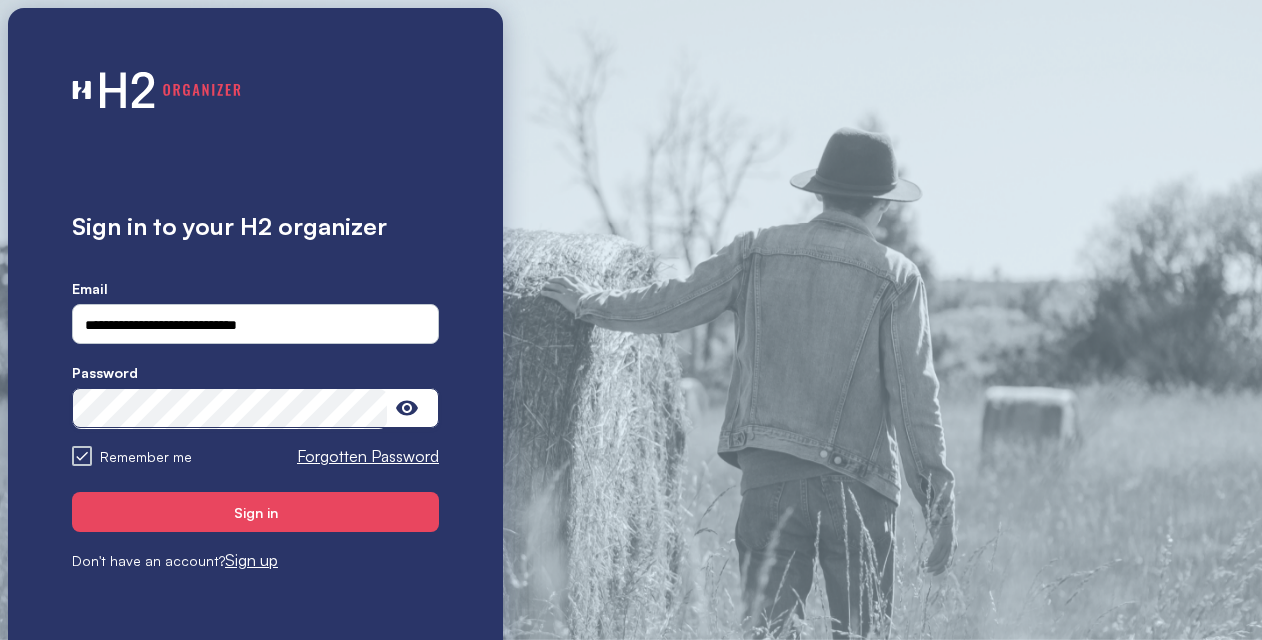 click on "Sign in" at bounding box center [255, 512] 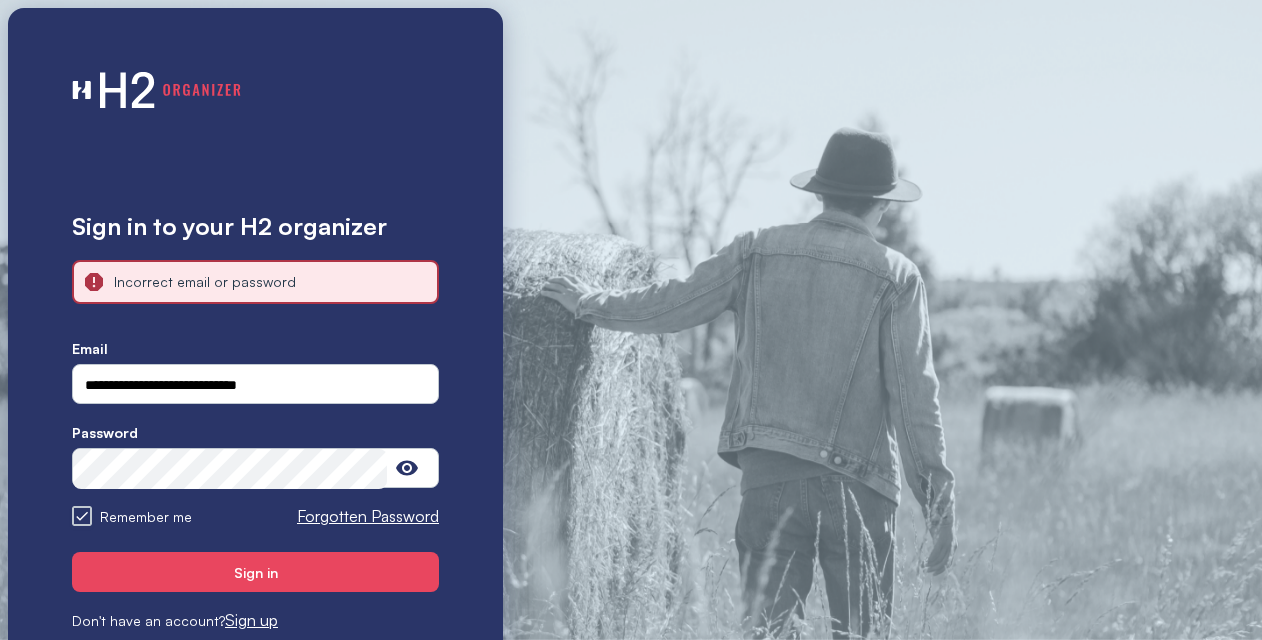 click on "Remember me" at bounding box center (82, 516) 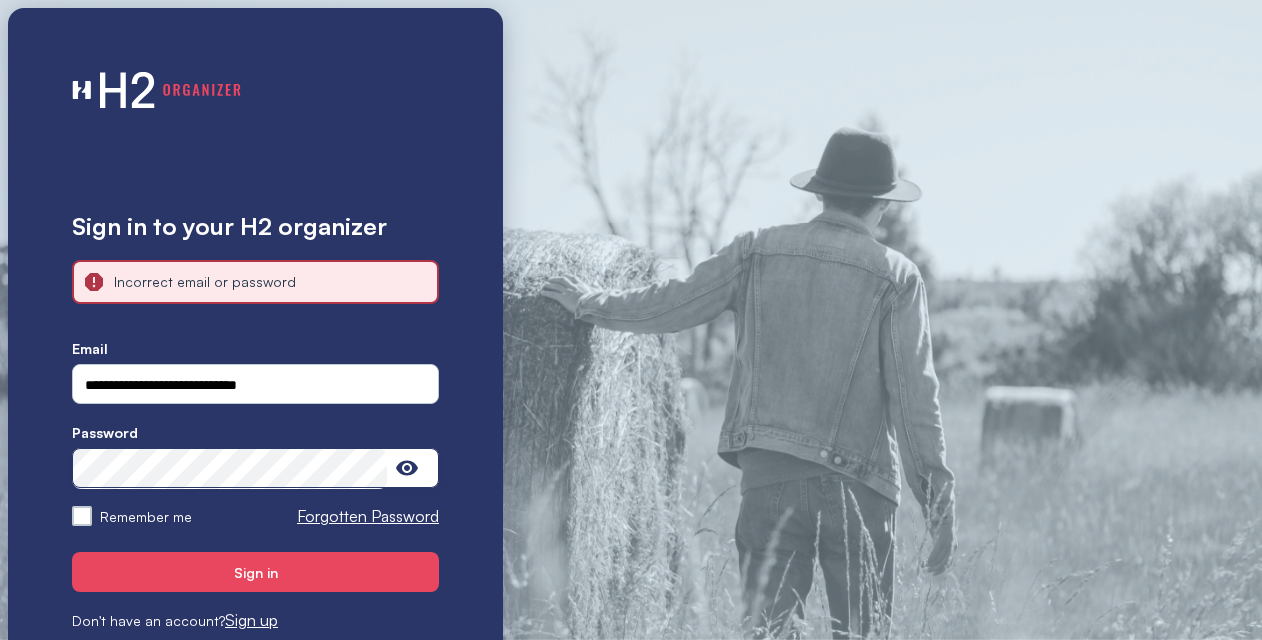 click on "**********" at bounding box center (631, 422) 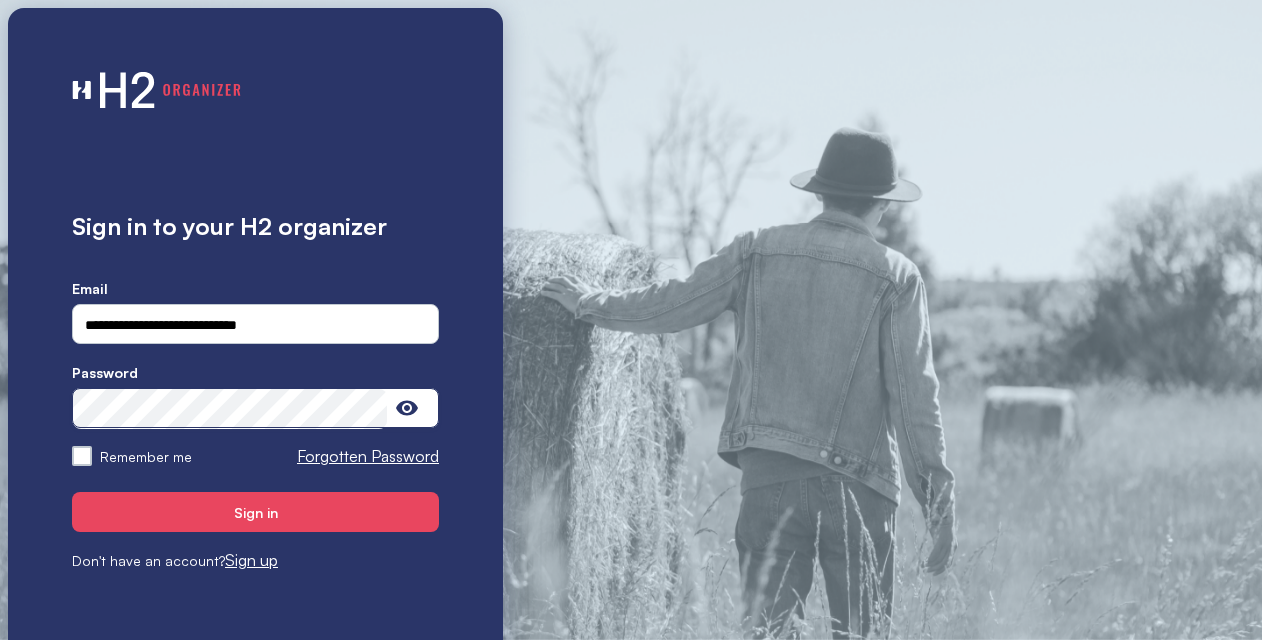 click on "Sign in" at bounding box center [255, 512] 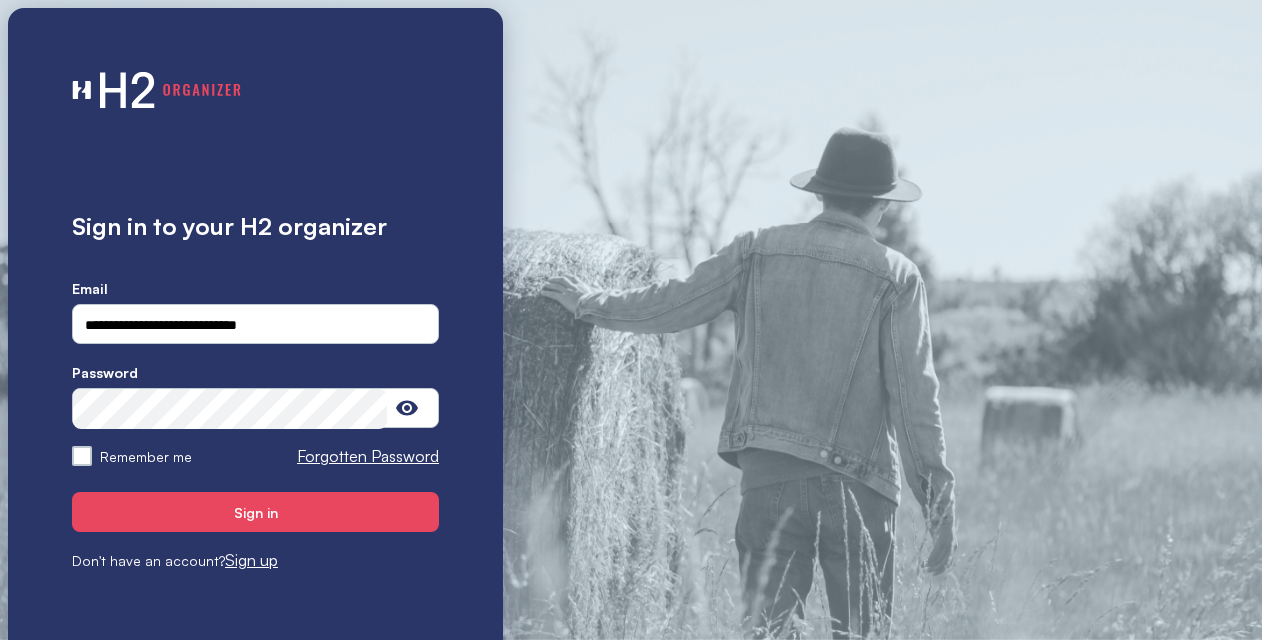 click on "Forgotten Password" at bounding box center [368, 456] 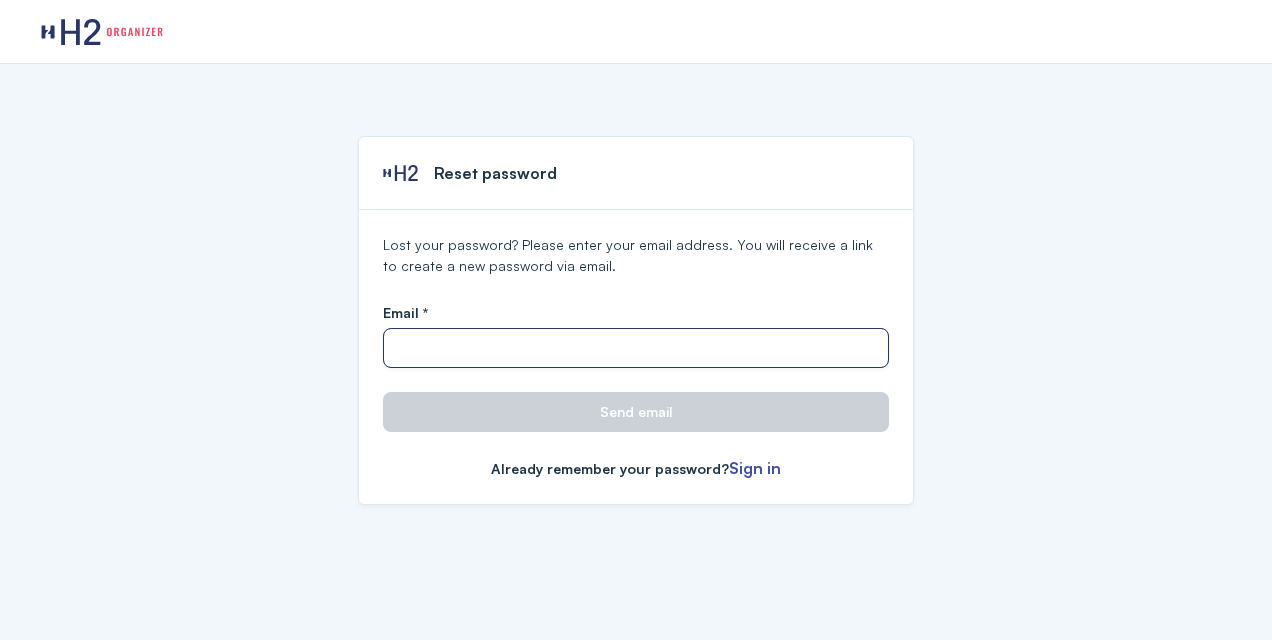 click at bounding box center (636, 349) 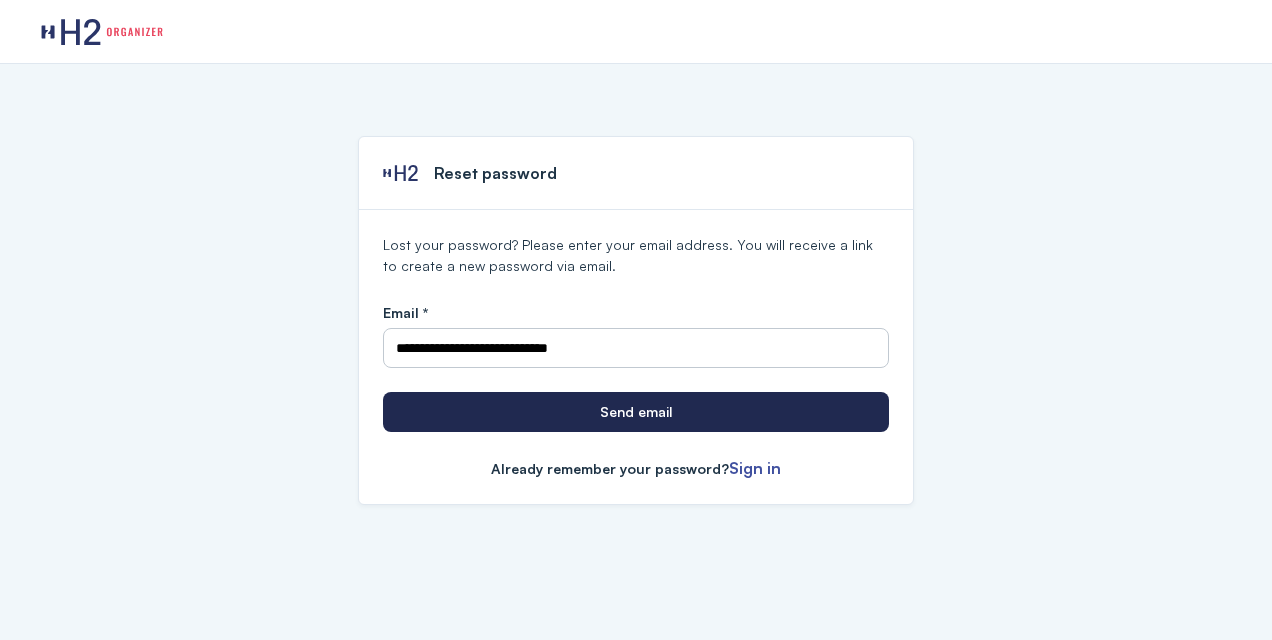 click on "Send email" at bounding box center [636, 411] 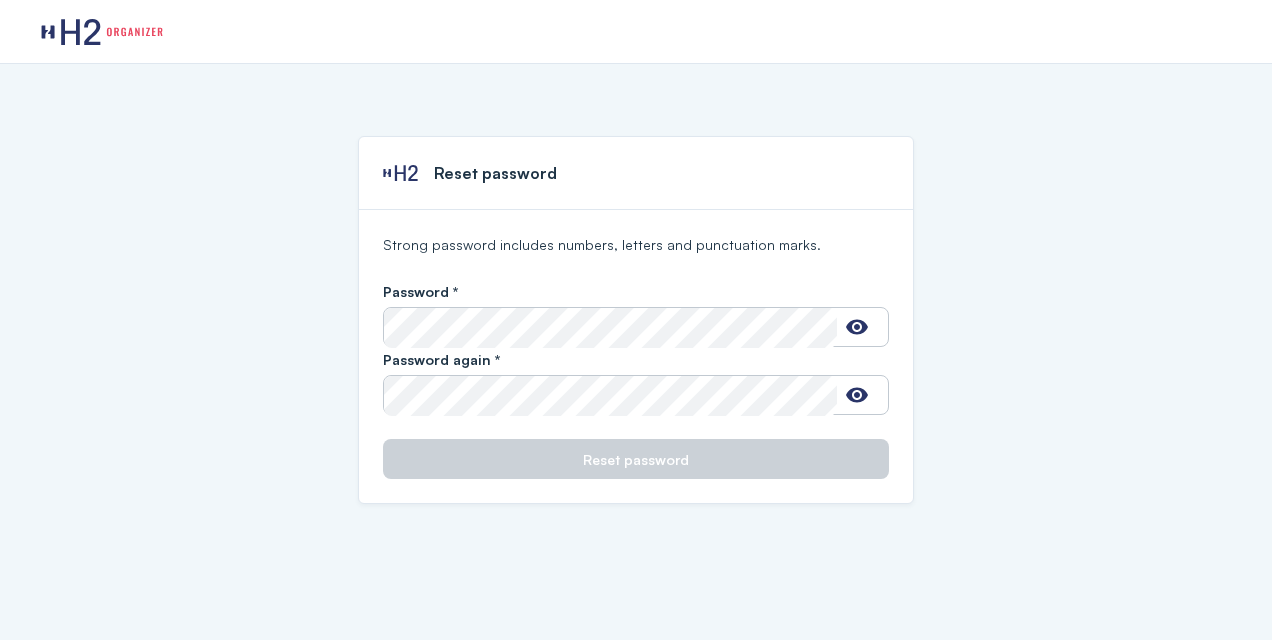 scroll, scrollTop: 0, scrollLeft: 0, axis: both 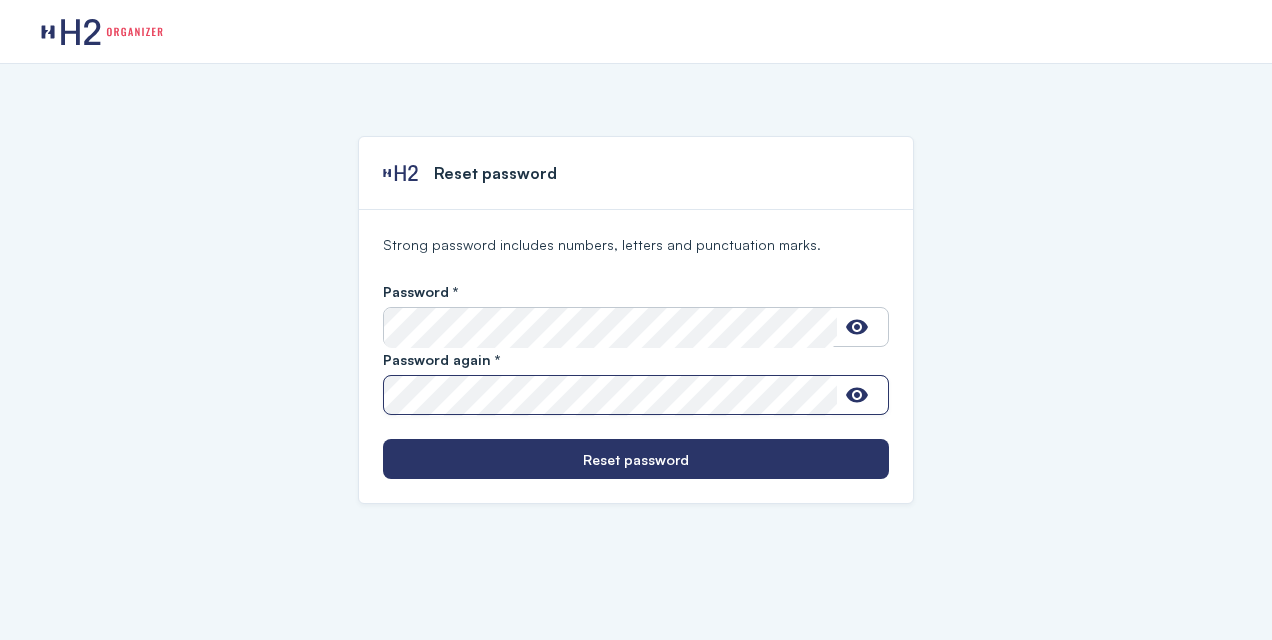click on "Reset password" at bounding box center [636, 459] 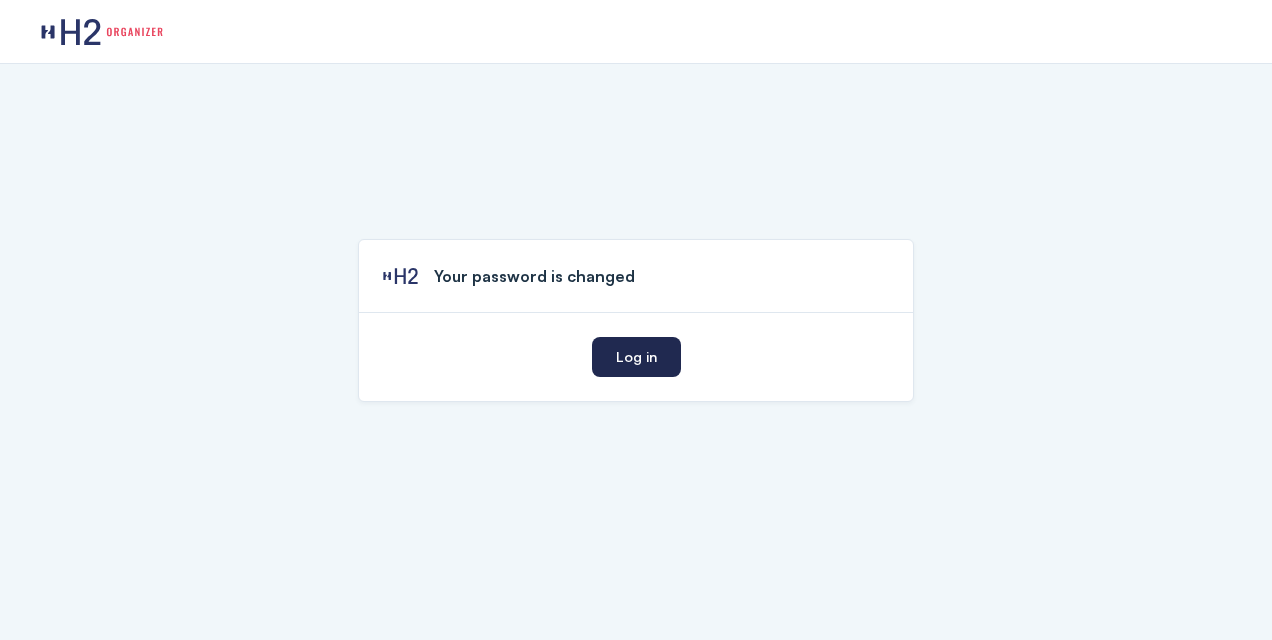 click on "Log in" at bounding box center (636, 356) 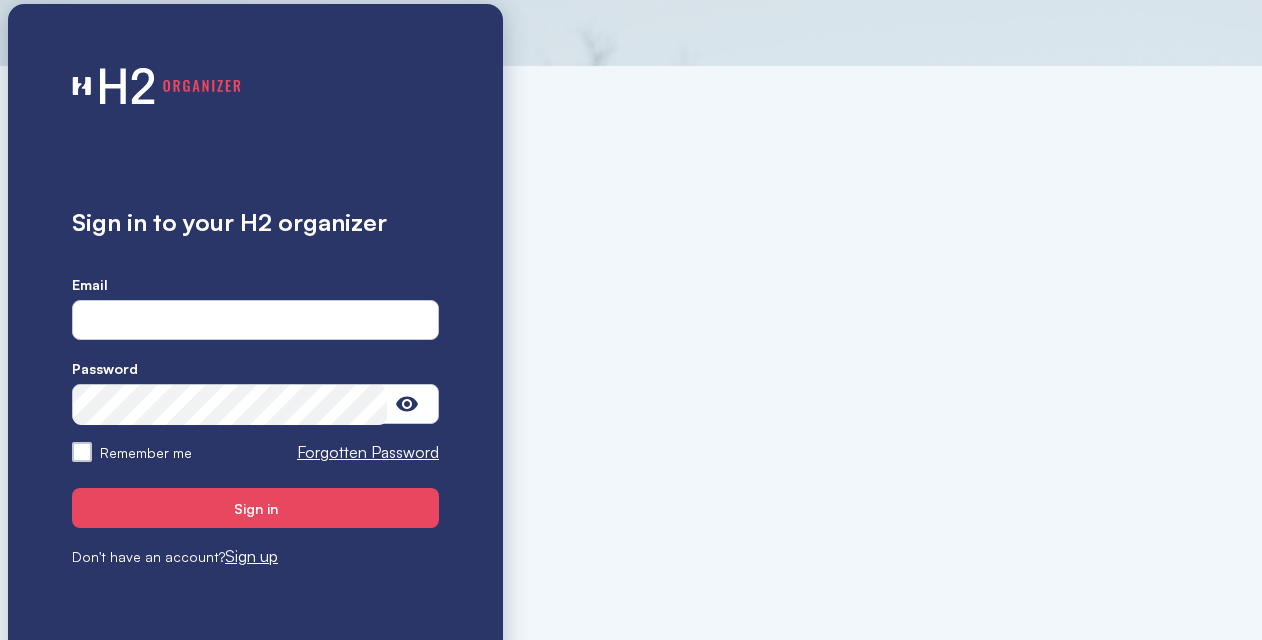 scroll, scrollTop: 4, scrollLeft: 0, axis: vertical 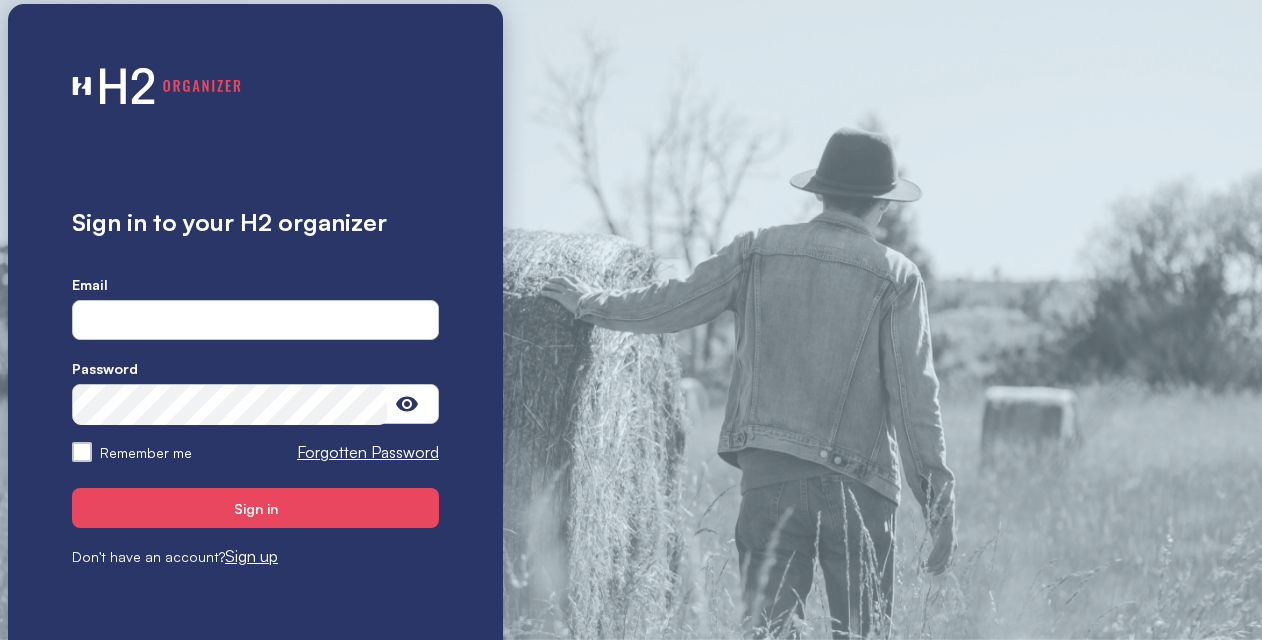 click at bounding box center (255, 321) 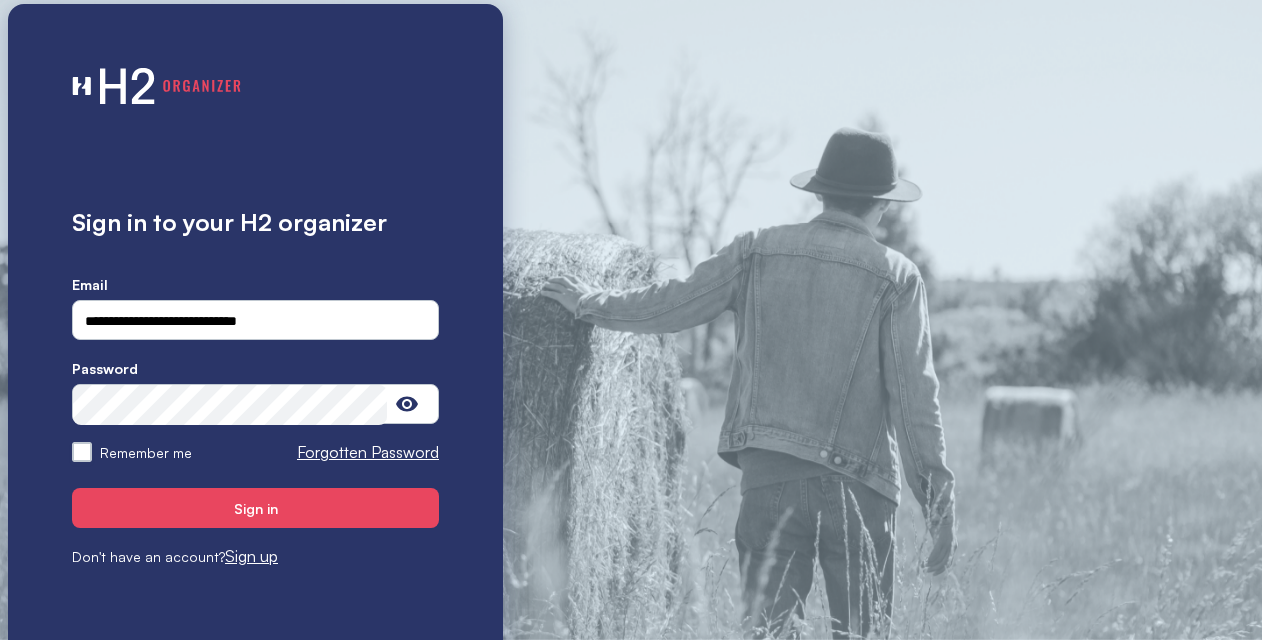 click on "Remember me" at bounding box center [82, 452] 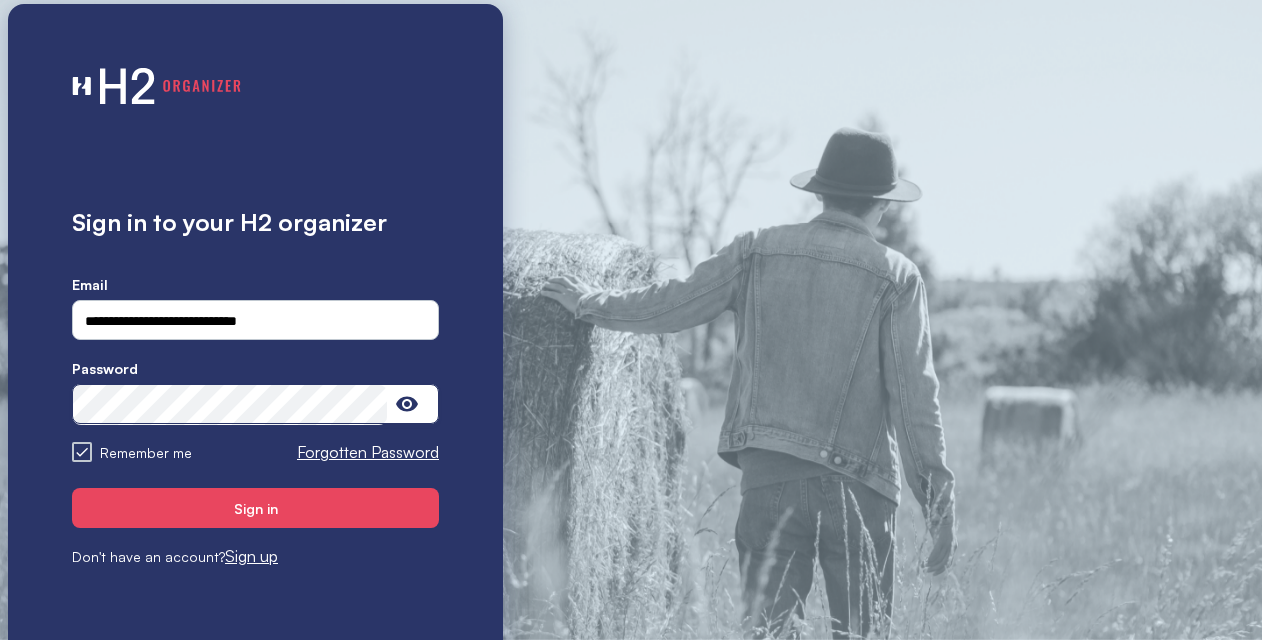 click on "Sign in" at bounding box center (255, 508) 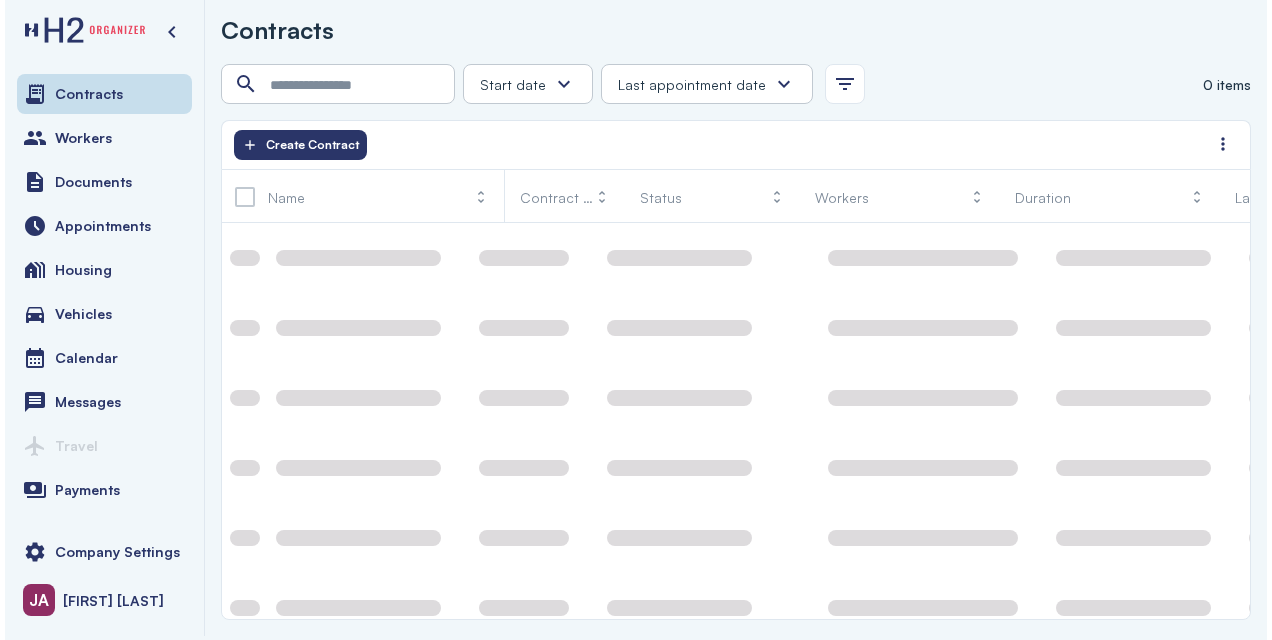 scroll, scrollTop: 0, scrollLeft: 0, axis: both 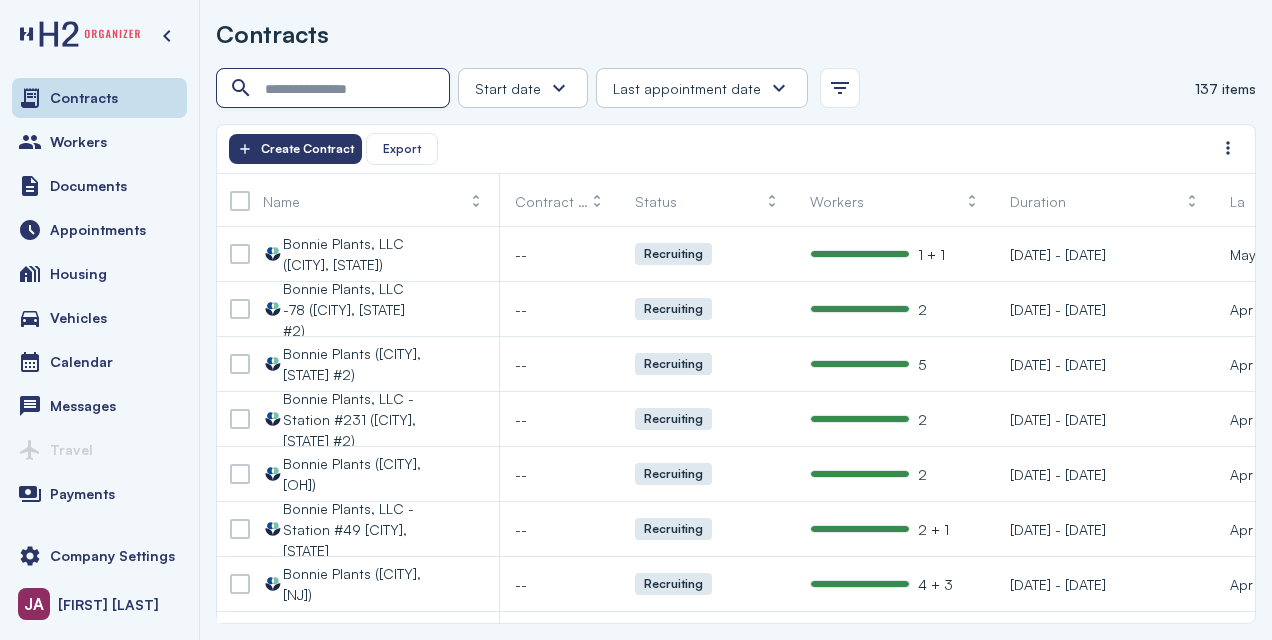 click at bounding box center [335, 89] 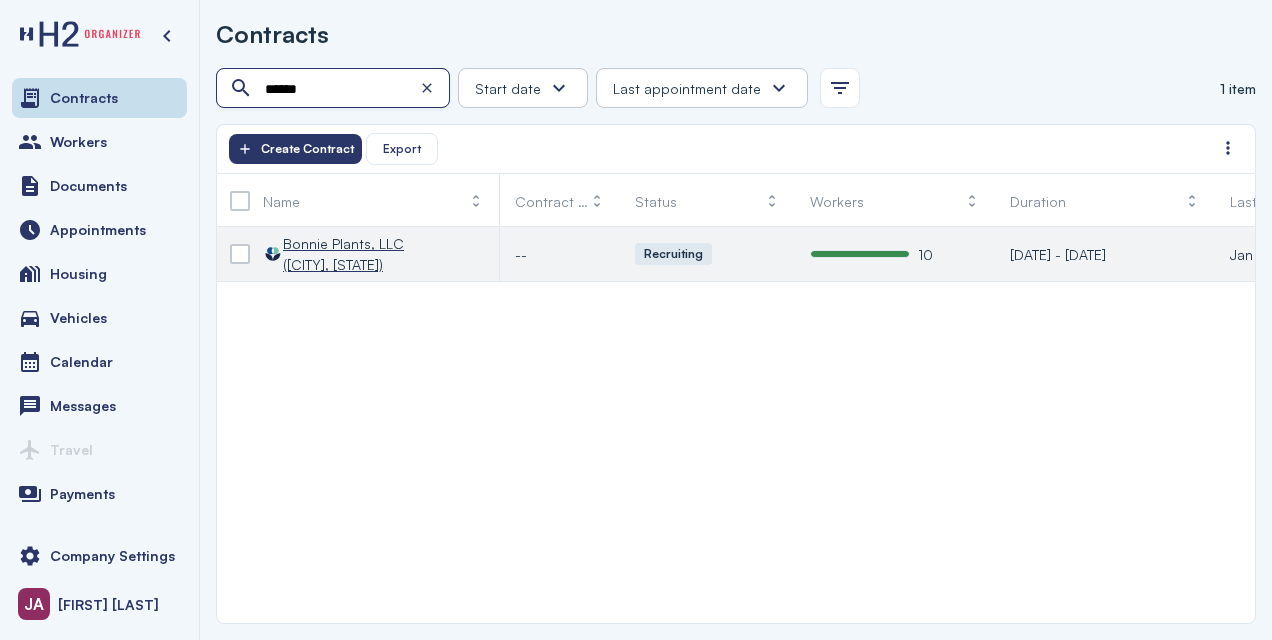 type on "******" 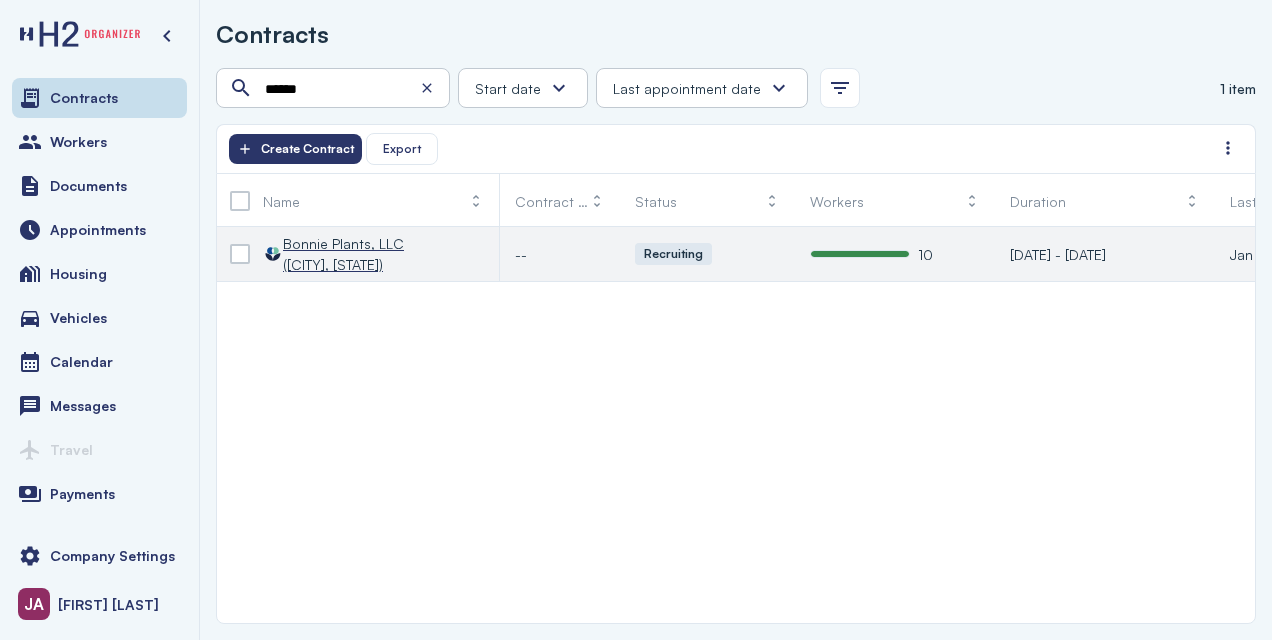 click on "Bonnie Plants, LLC ([CITY], [STATE])" at bounding box center (355, 254) 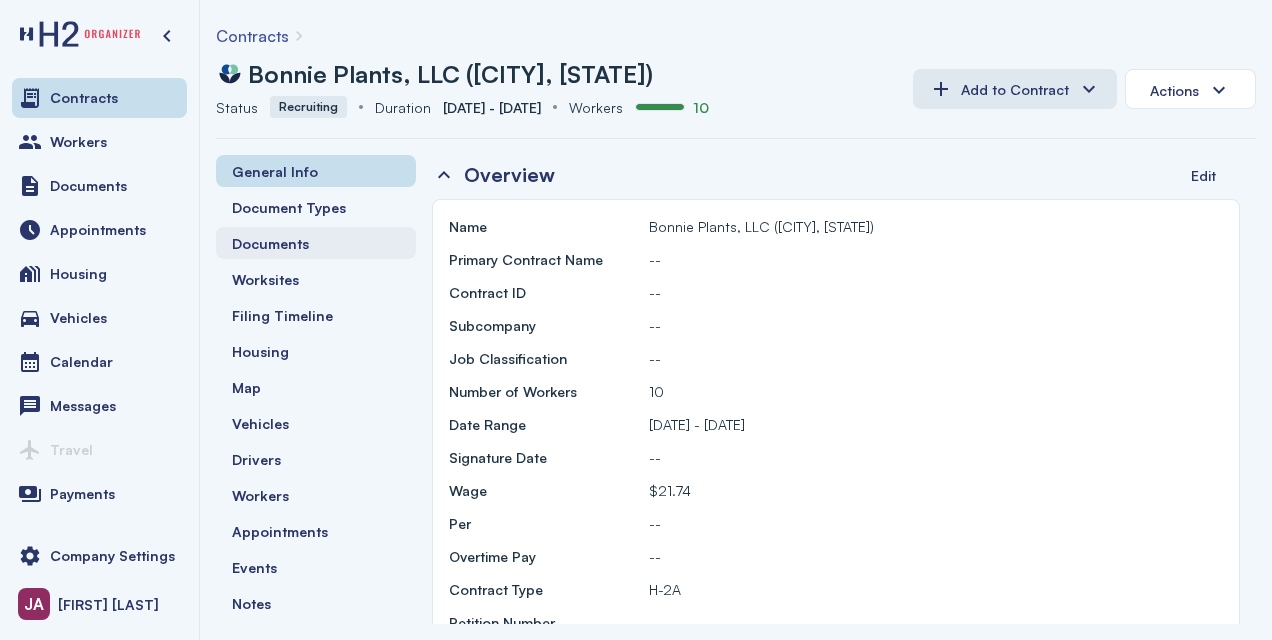 click on "Documents" at bounding box center [270, 243] 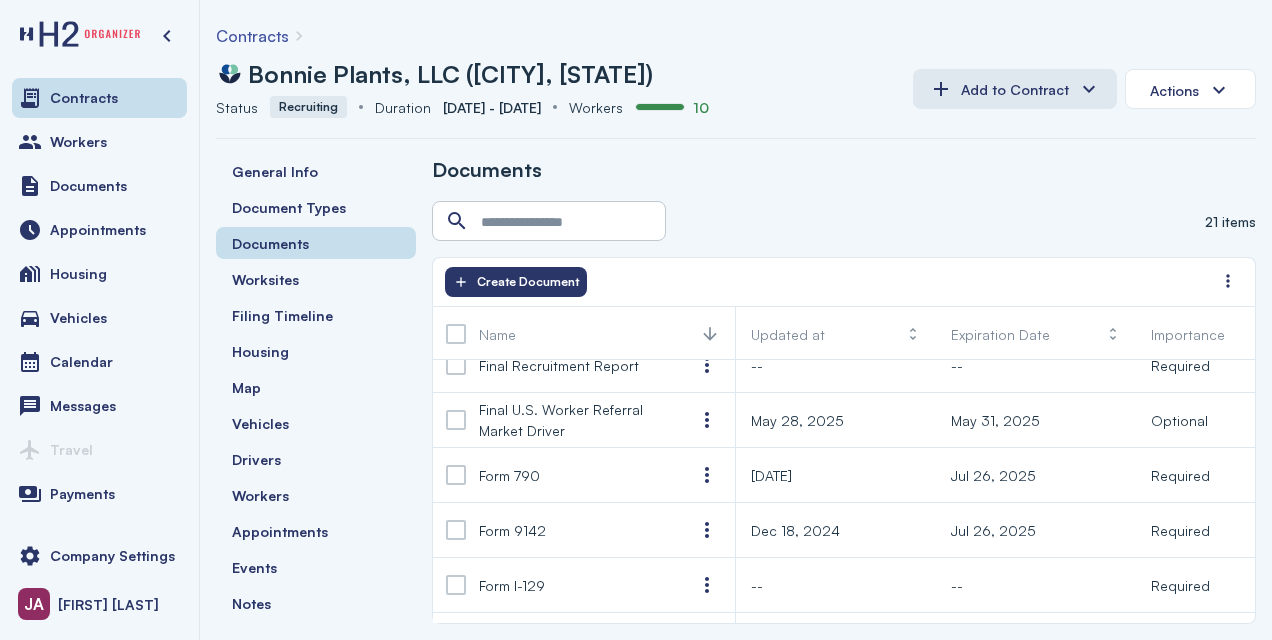 scroll, scrollTop: 240, scrollLeft: 0, axis: vertical 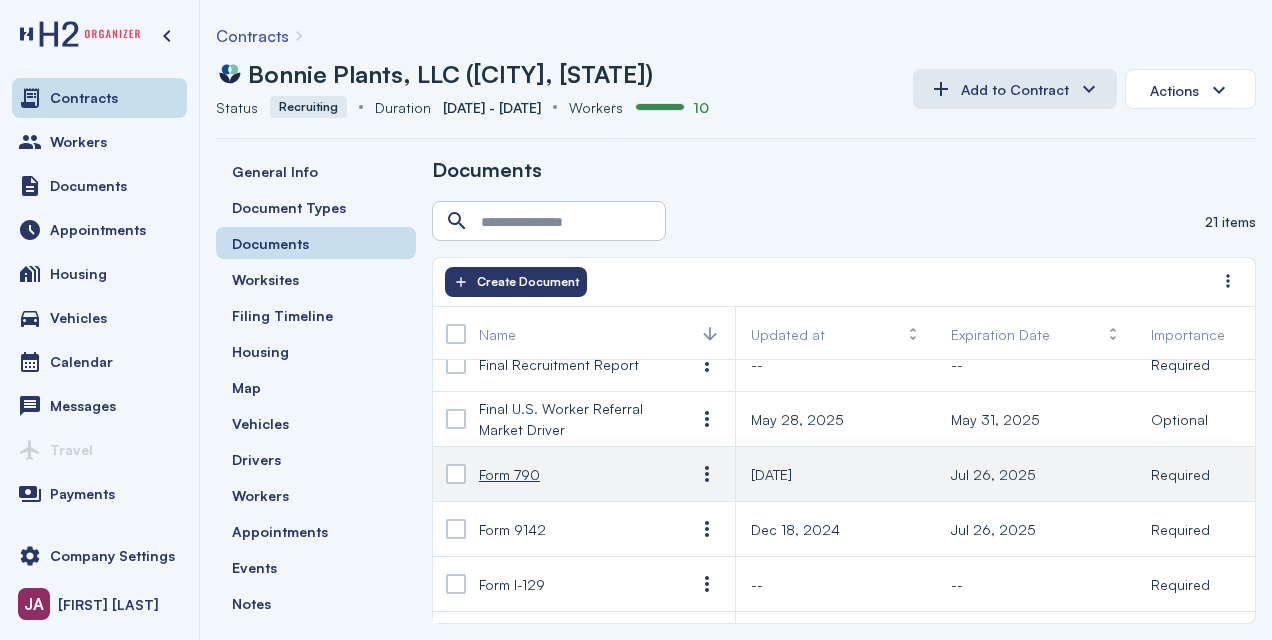 click on "Form 790" at bounding box center [509, 474] 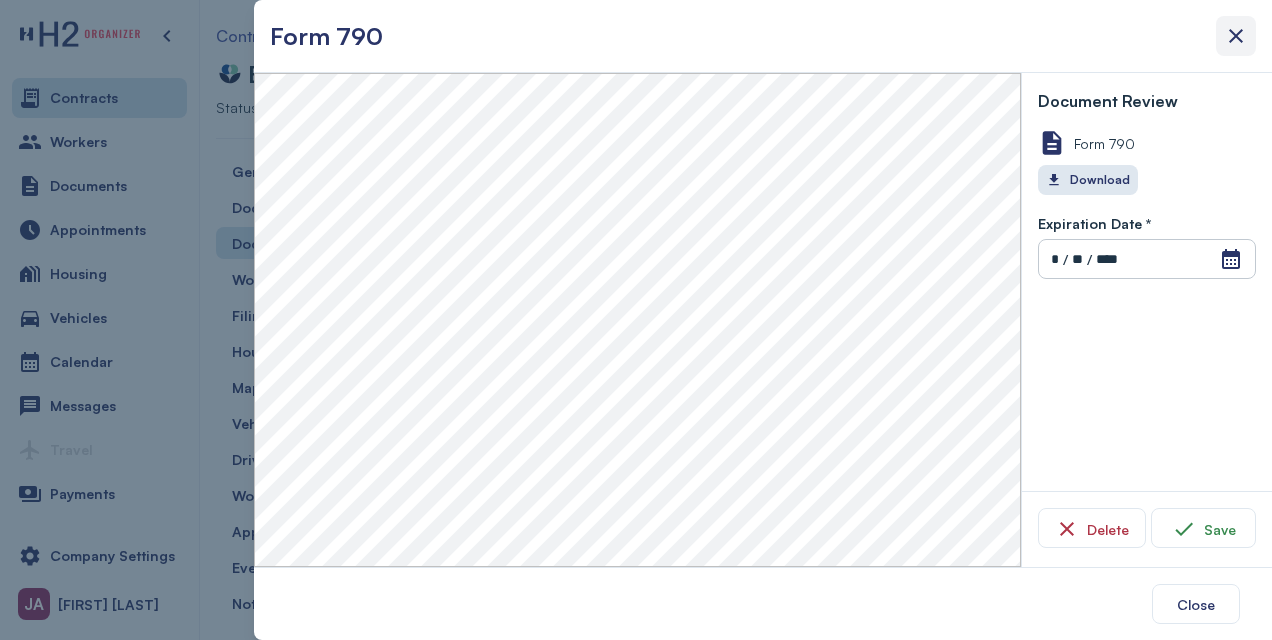 click at bounding box center (1236, 36) 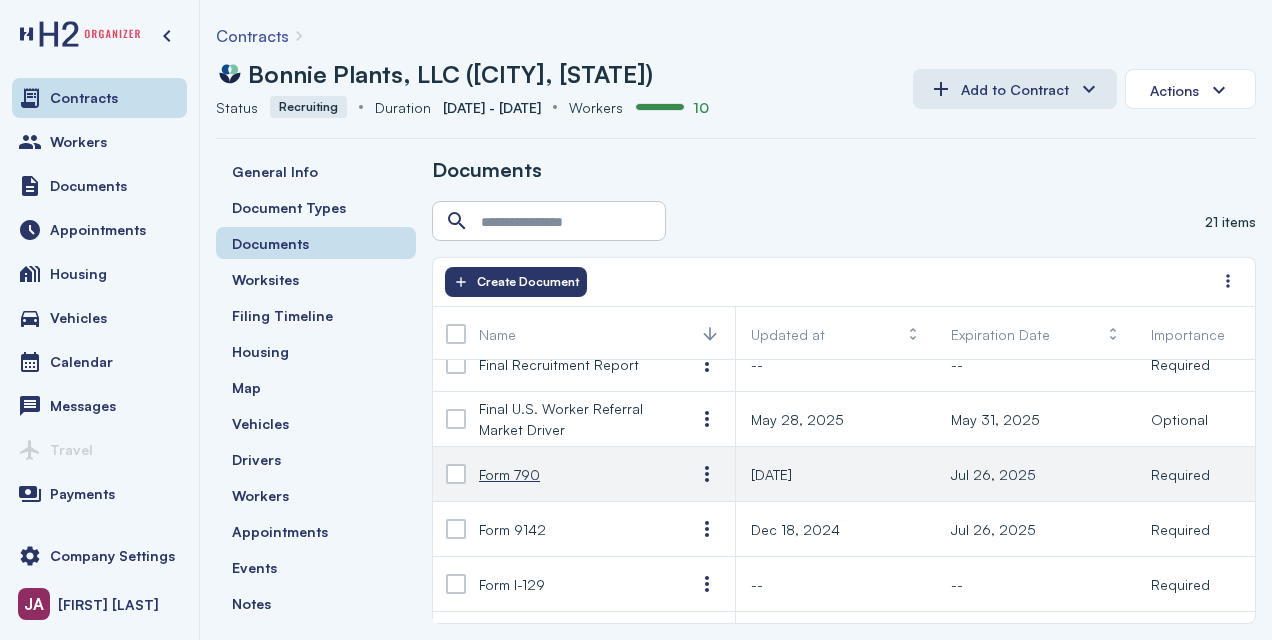 click on "Form 790" at bounding box center [509, 474] 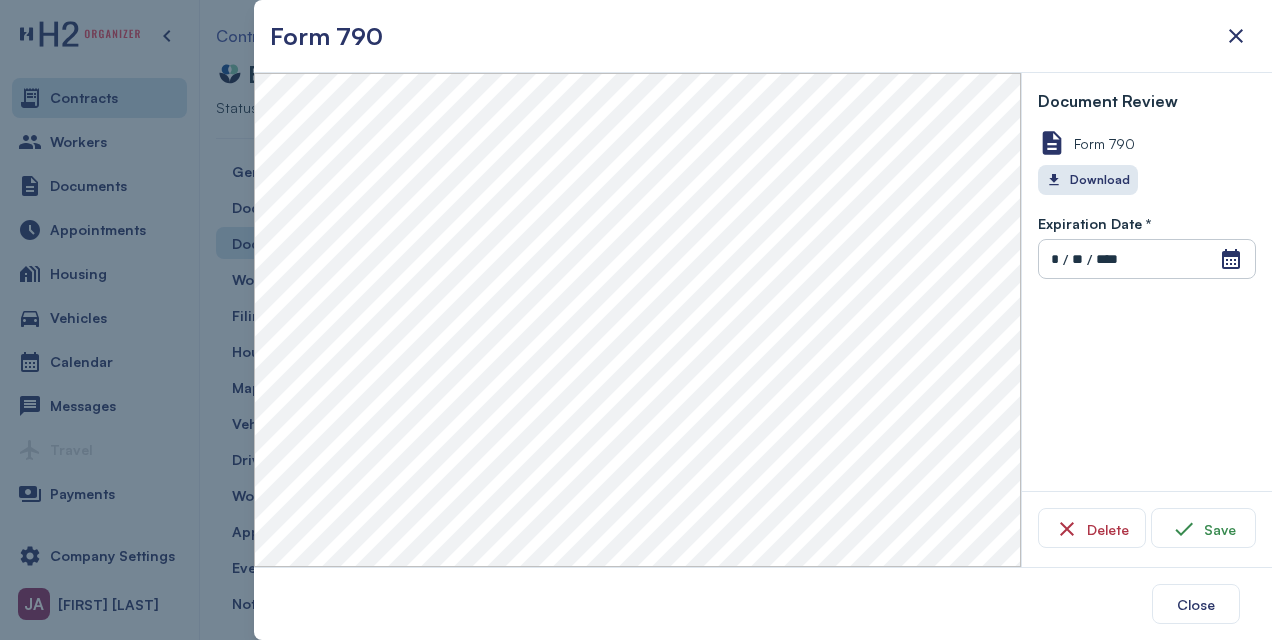 drag, startPoint x: 1232, startPoint y: 29, endPoint x: 944, endPoint y: 638, distance: 673.66534 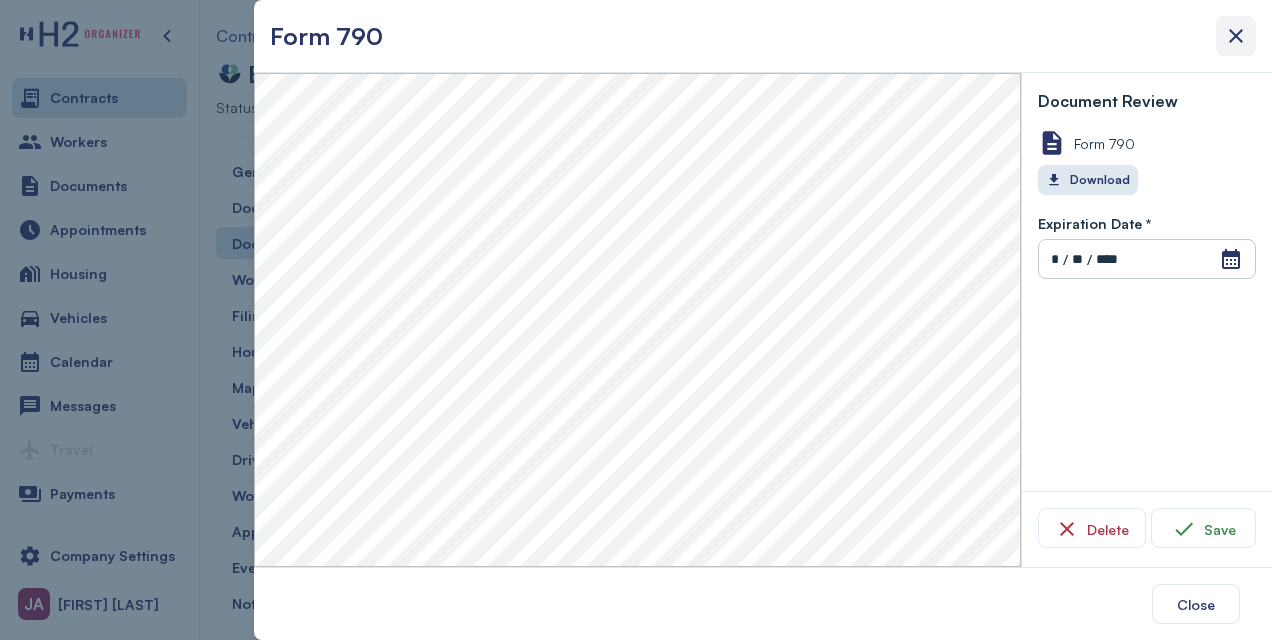 click at bounding box center [1236, 36] 